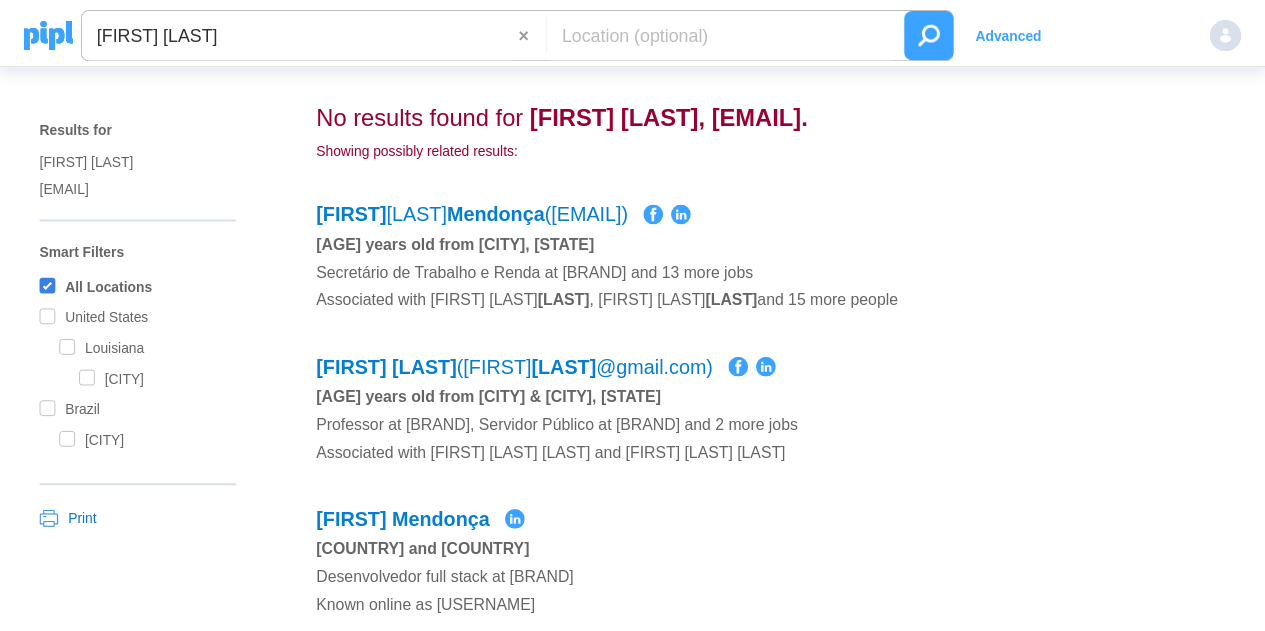 scroll, scrollTop: 0, scrollLeft: 0, axis: both 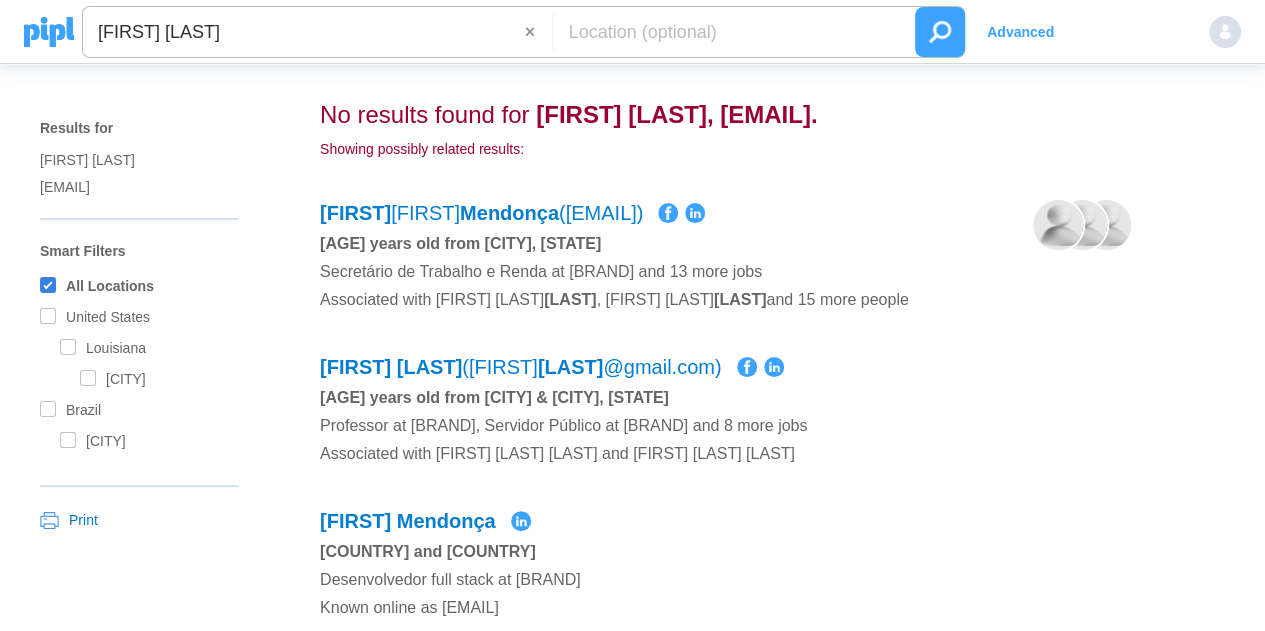 click on "[FIRST] [LAST]" at bounding box center (304, 32) 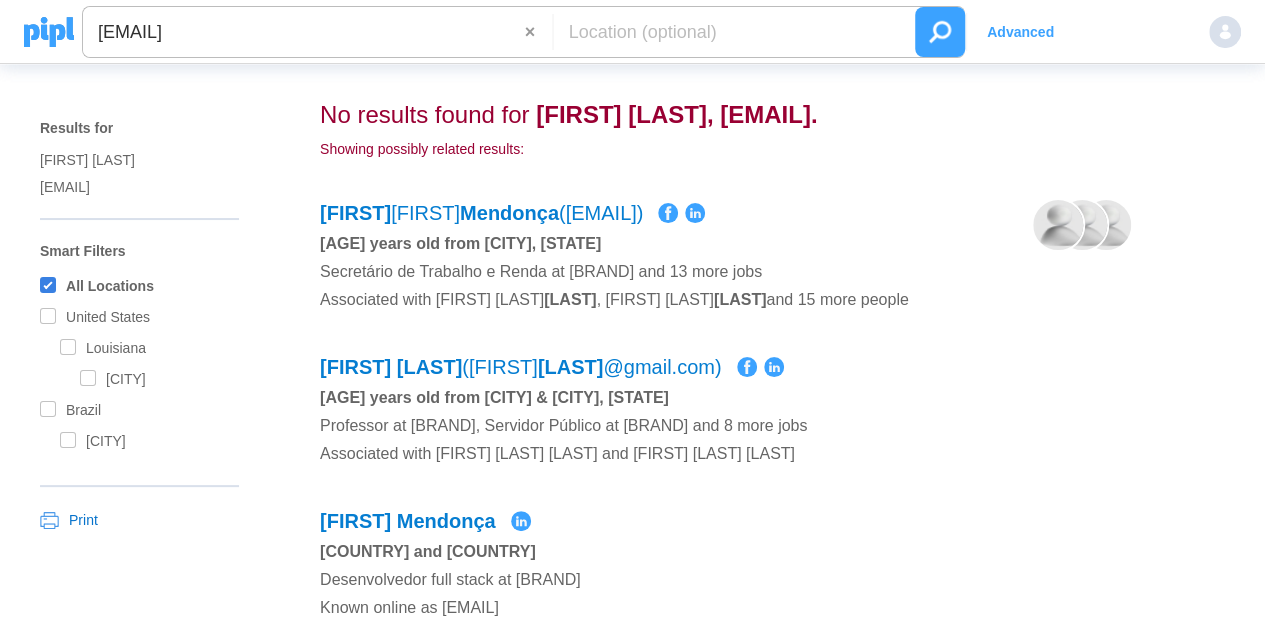 click at bounding box center (940, 32) 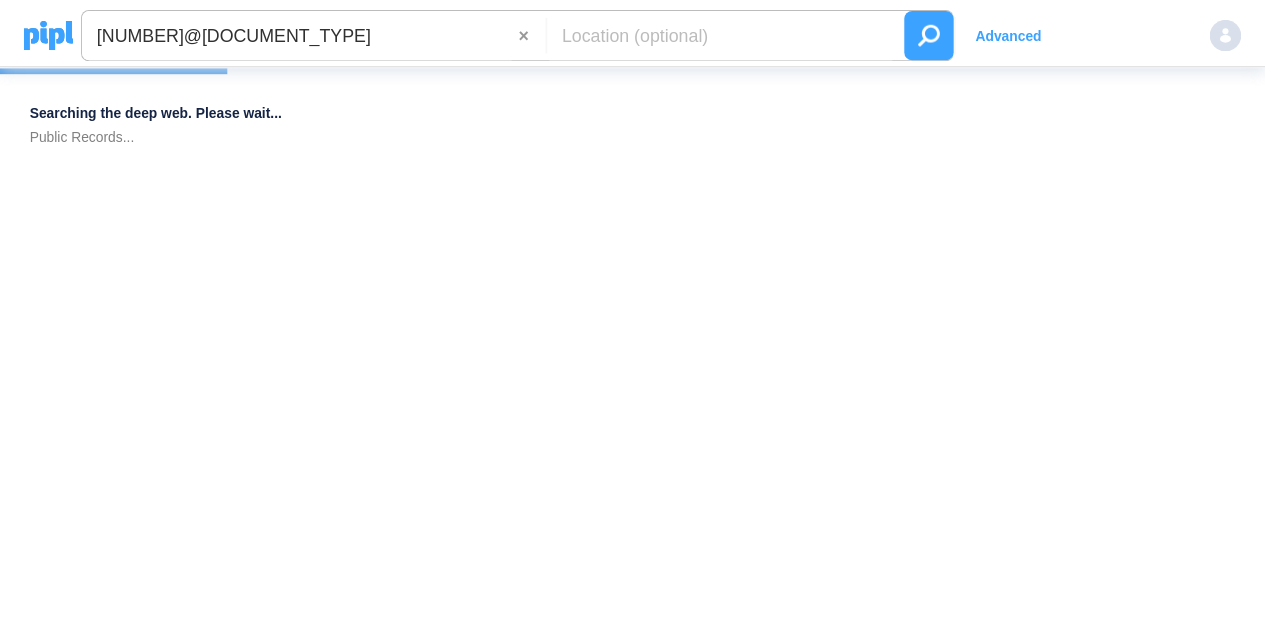 scroll, scrollTop: 0, scrollLeft: 0, axis: both 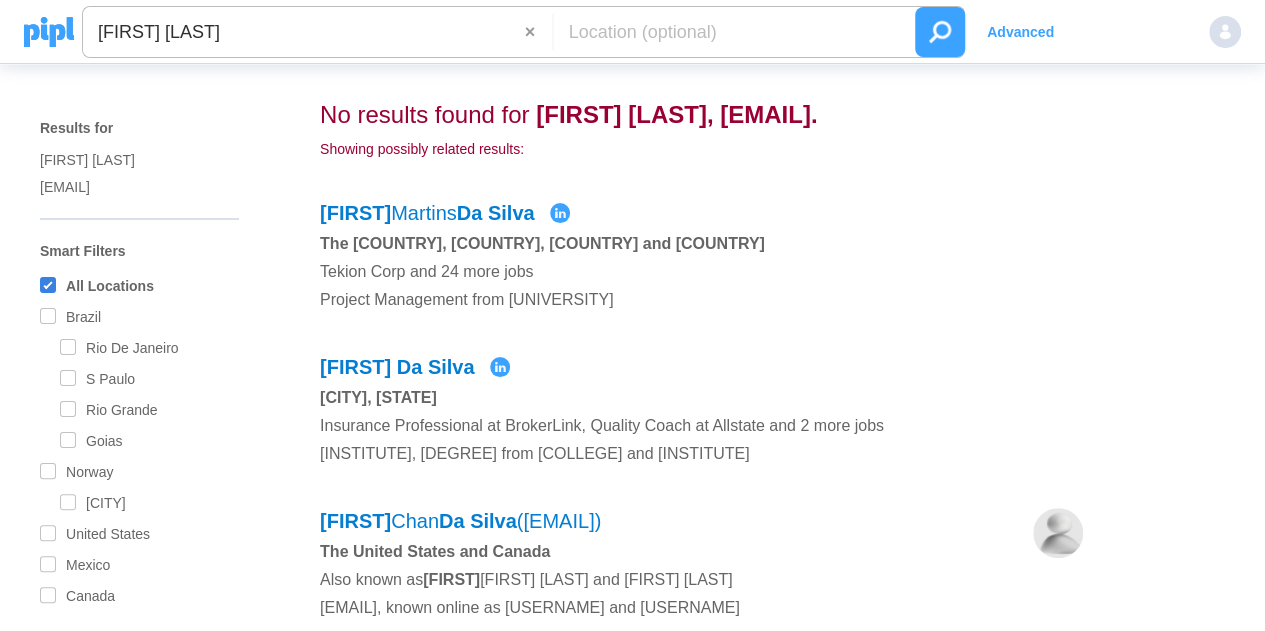 click on "[FIRST] [LAST] × Advanced" at bounding box center (632, 32) 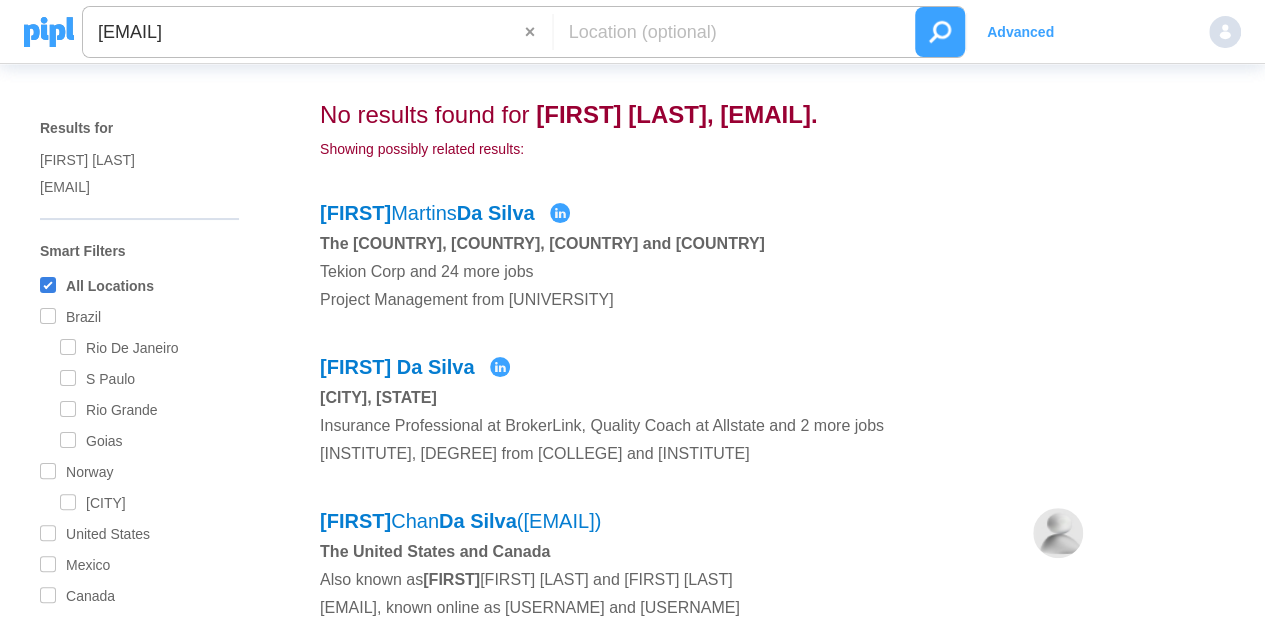 click at bounding box center (940, 32) 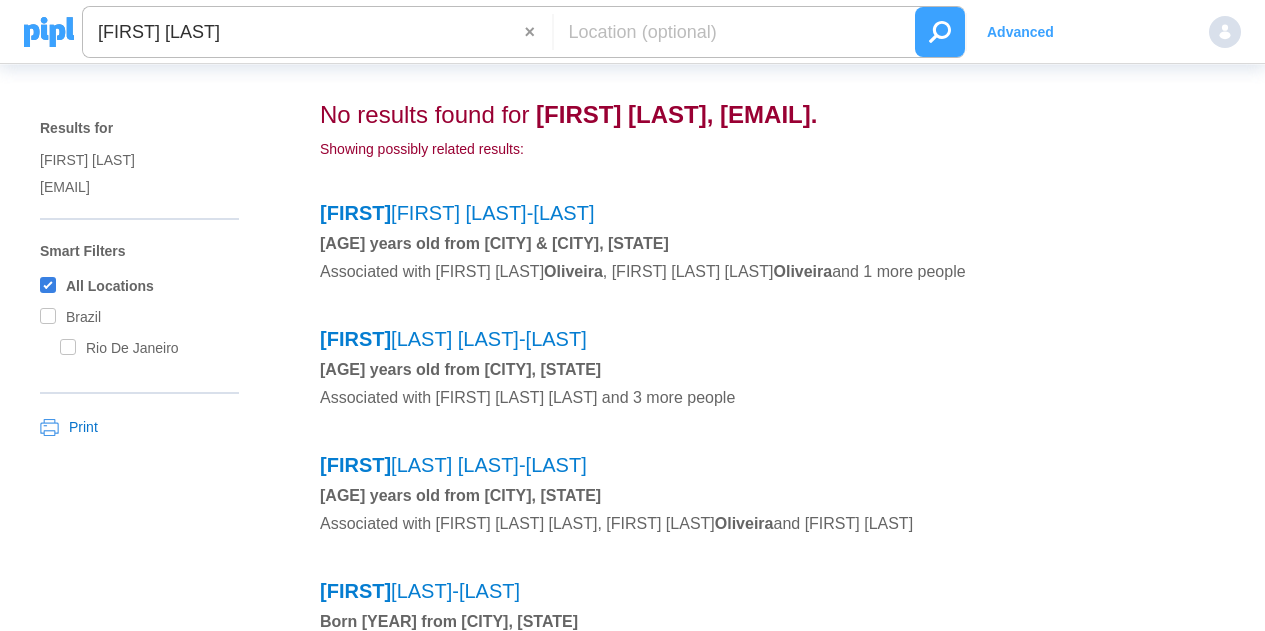 scroll, scrollTop: 0, scrollLeft: 0, axis: both 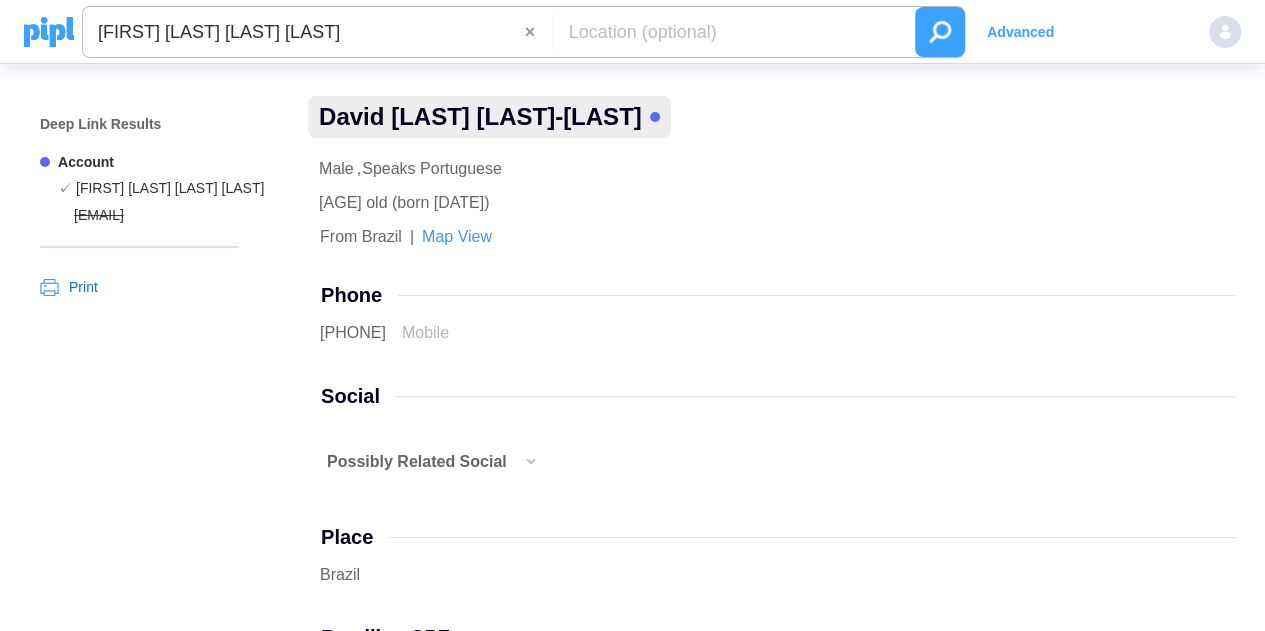 click on "David Furtado Perci De Aguiar" at bounding box center (304, 32) 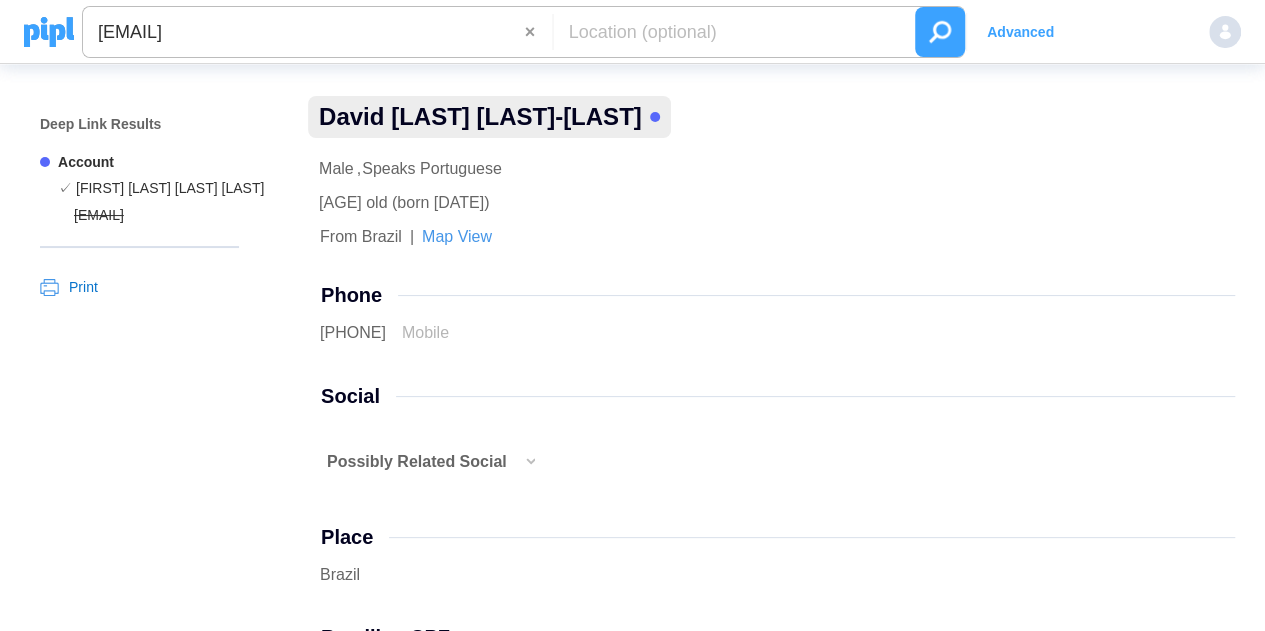 click at bounding box center [940, 32] 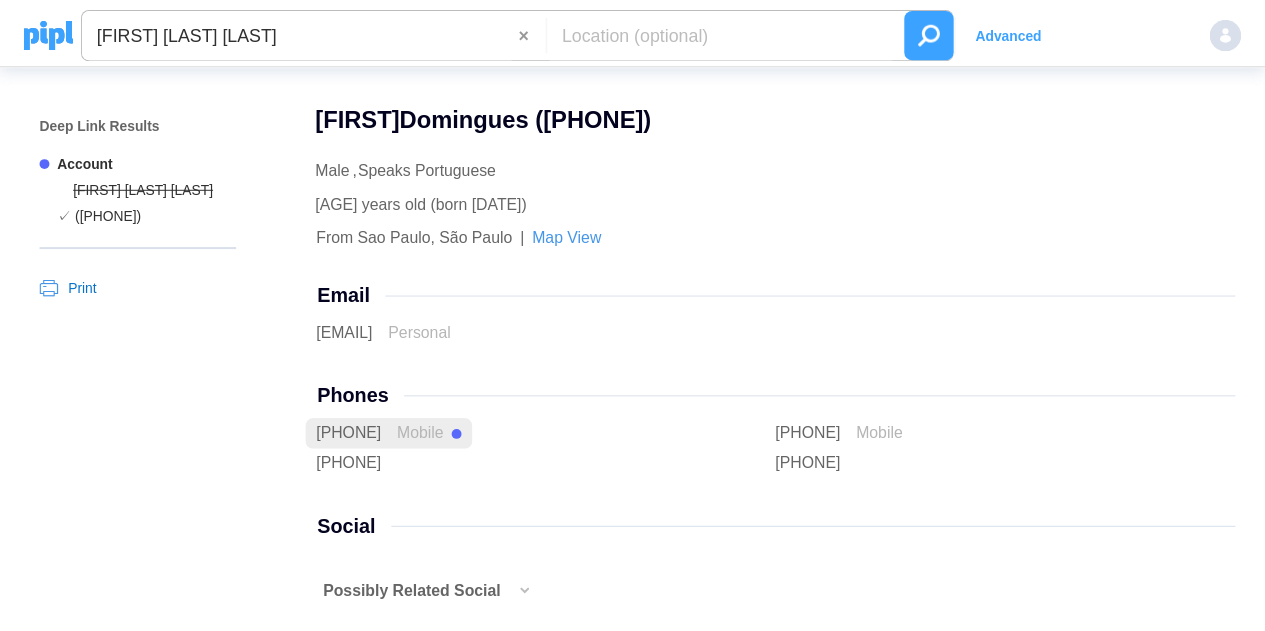 scroll, scrollTop: 0, scrollLeft: 0, axis: both 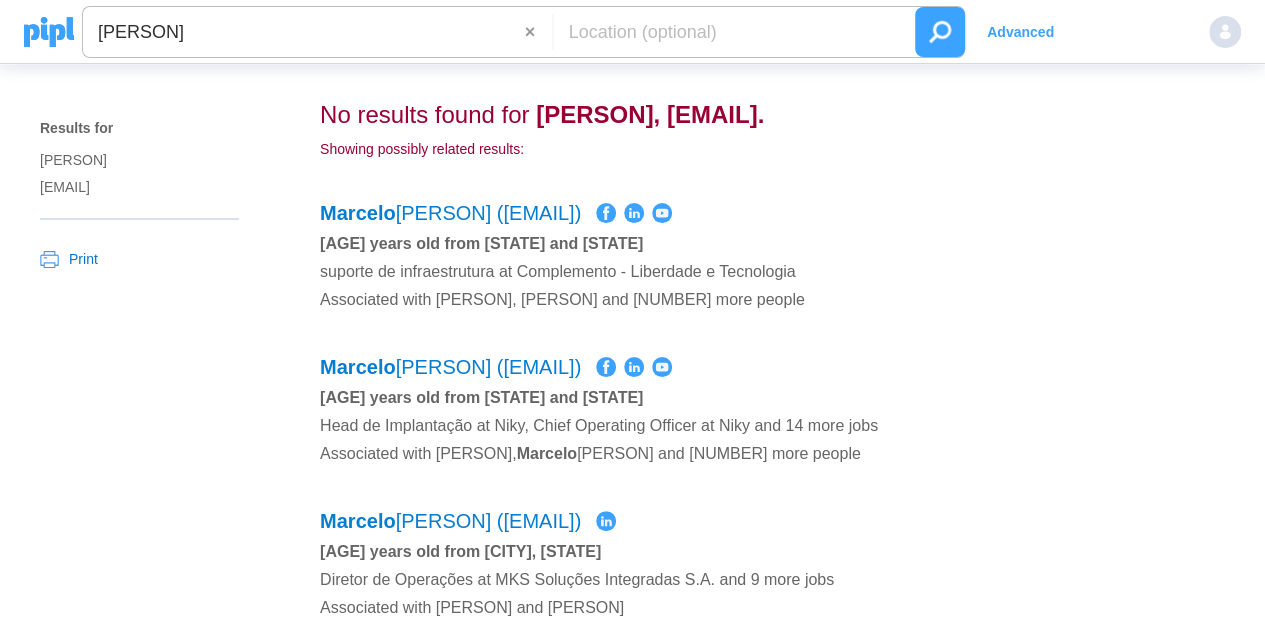 click on "Marcelo Matos Barreto" at bounding box center (304, 32) 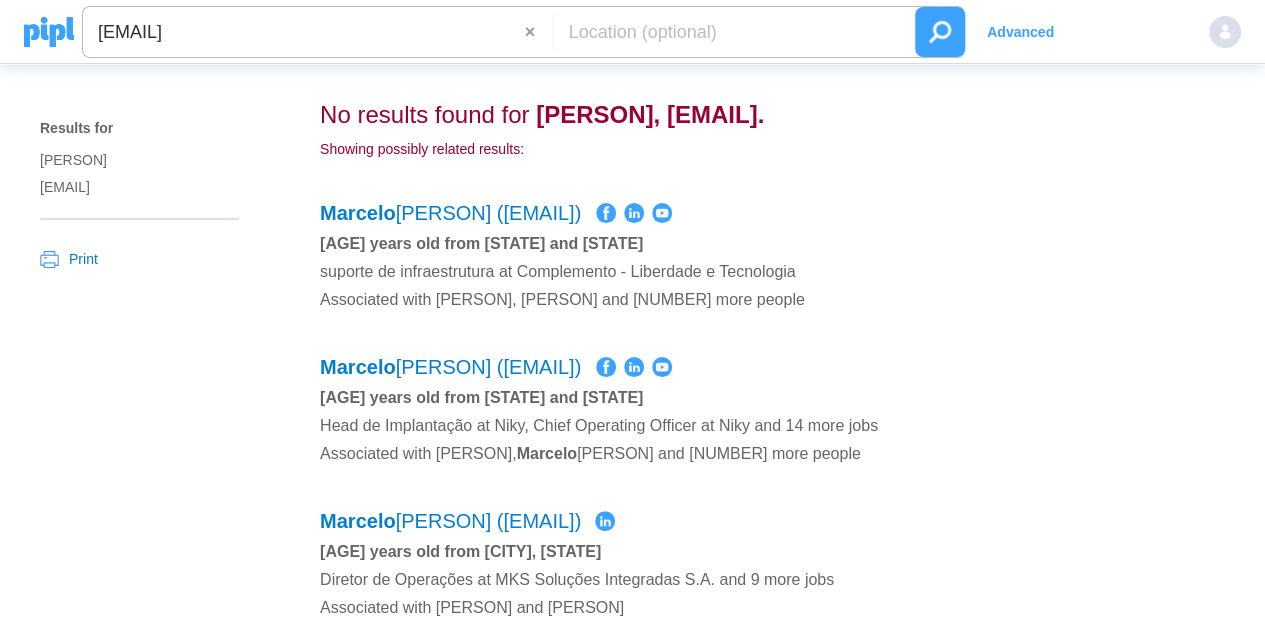 click at bounding box center [940, 32] 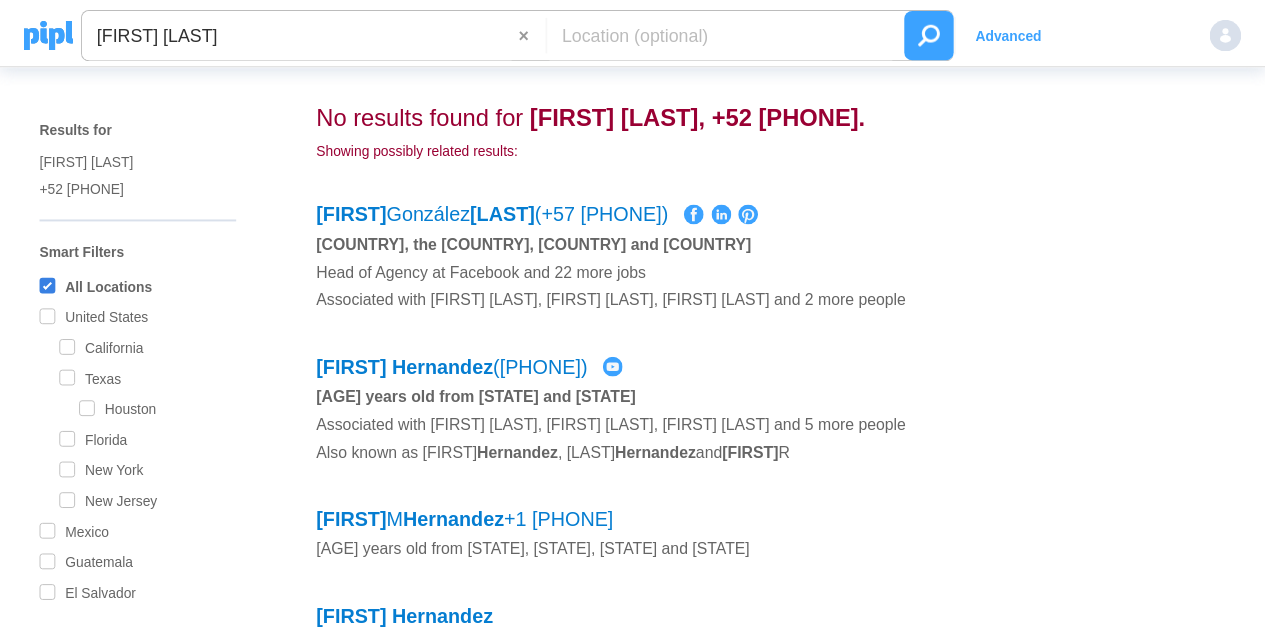 scroll, scrollTop: 0, scrollLeft: 0, axis: both 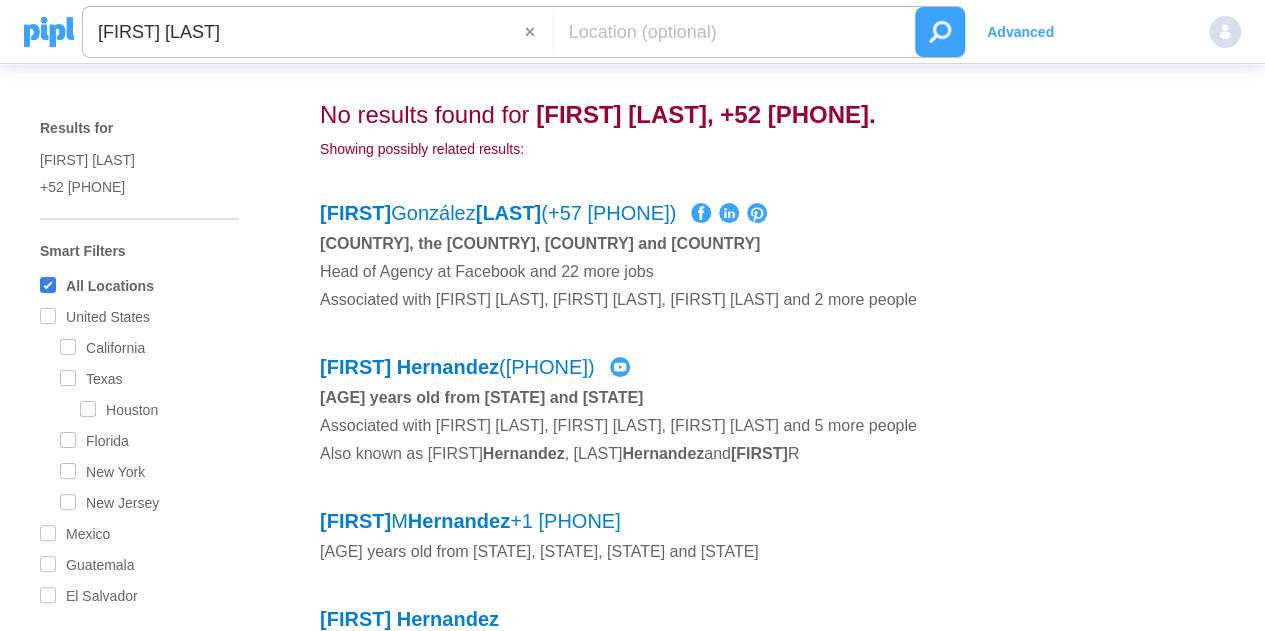click on "Josue Hernandez" at bounding box center (304, 32) 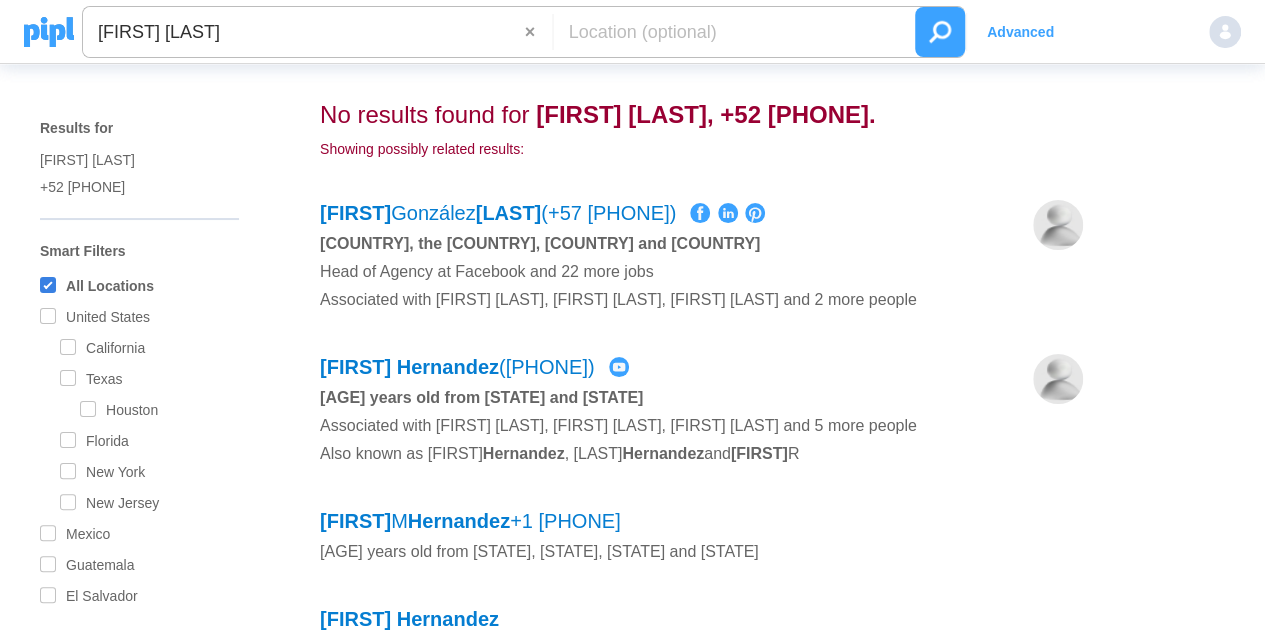 click on "Josue Hernandez" at bounding box center (304, 32) 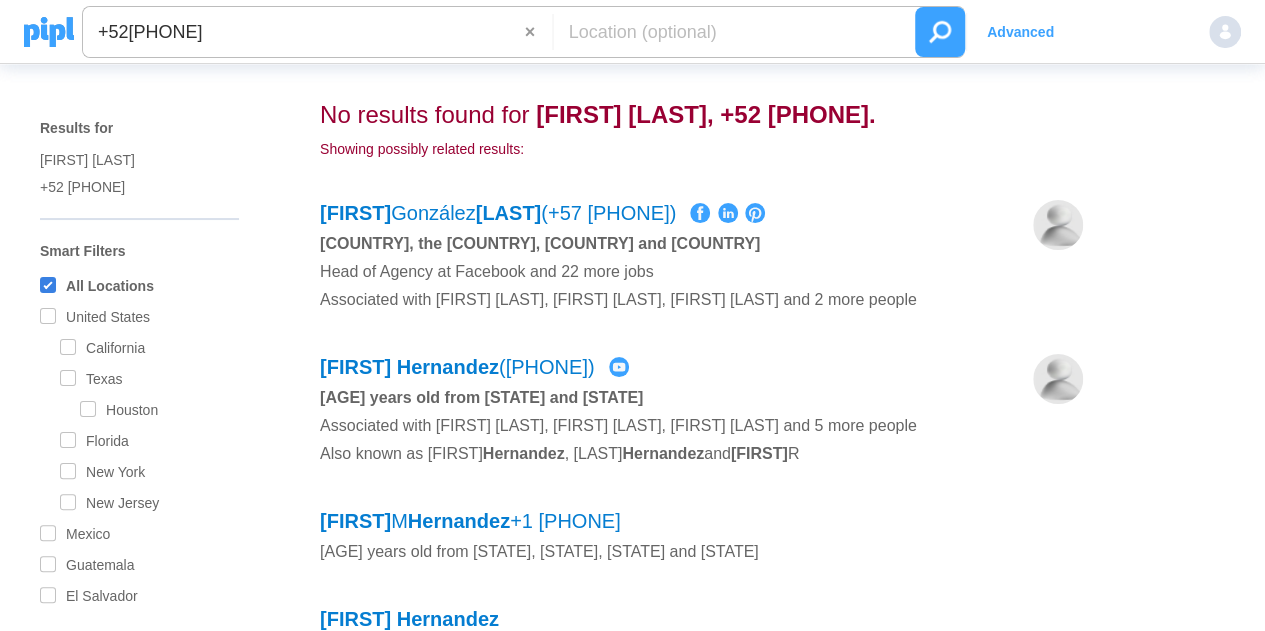 click at bounding box center (940, 32) 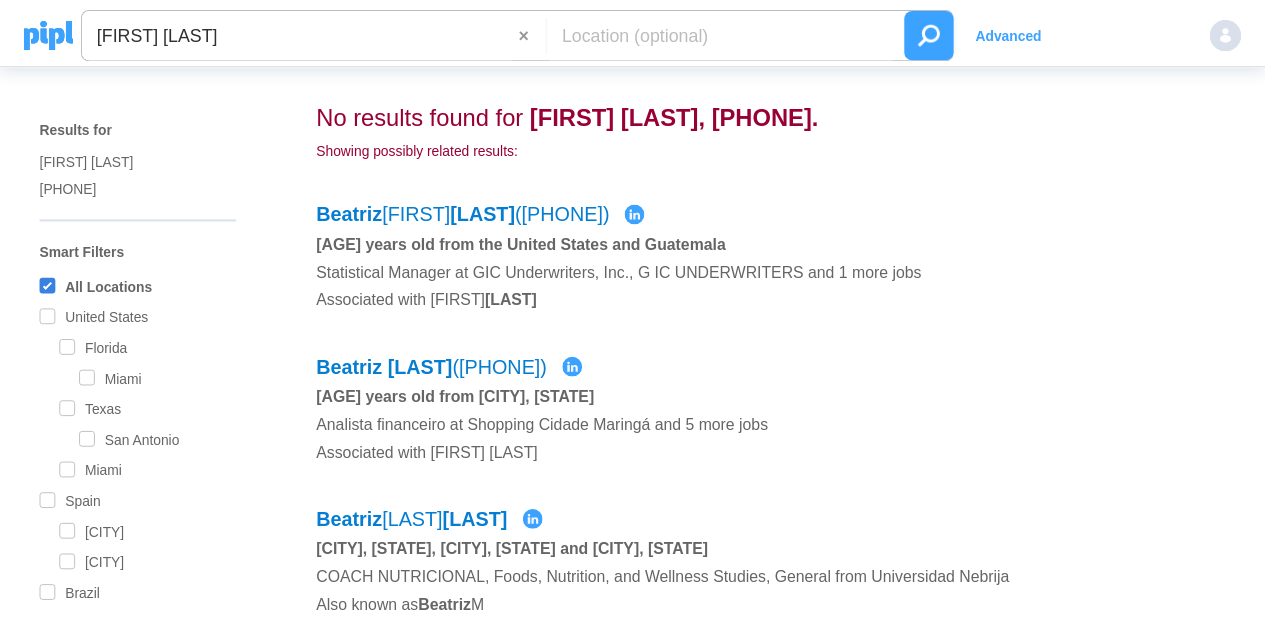 scroll, scrollTop: 0, scrollLeft: 0, axis: both 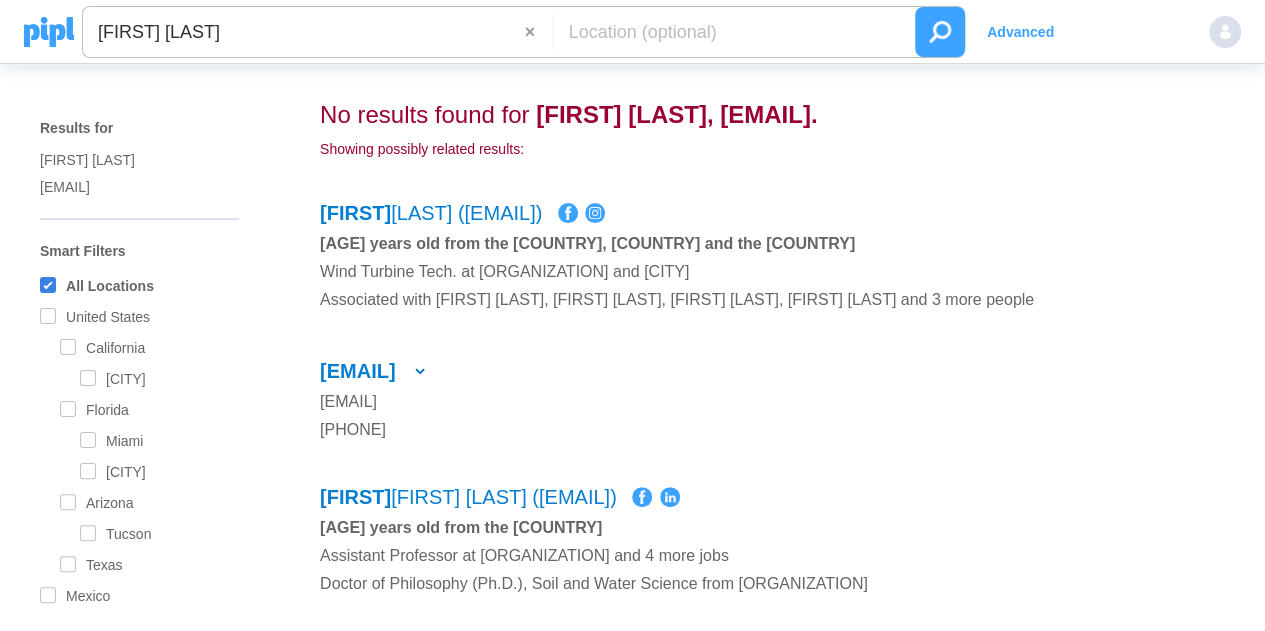 click on "Jorge Leyva" at bounding box center (304, 32) 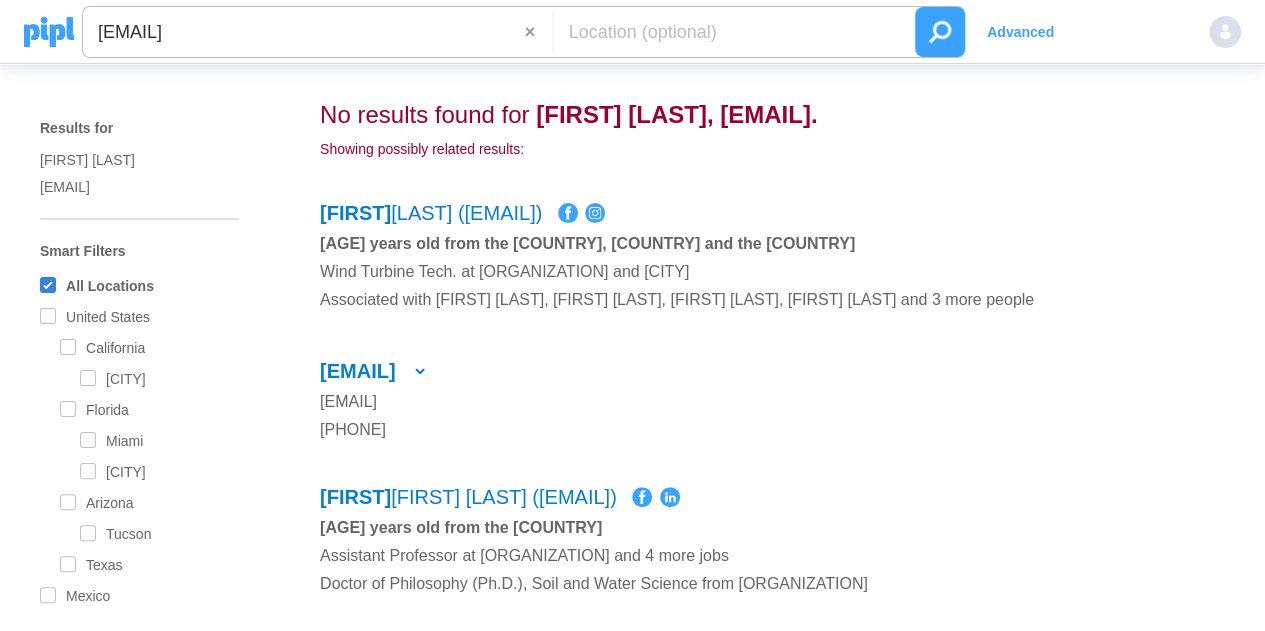 click at bounding box center (940, 32) 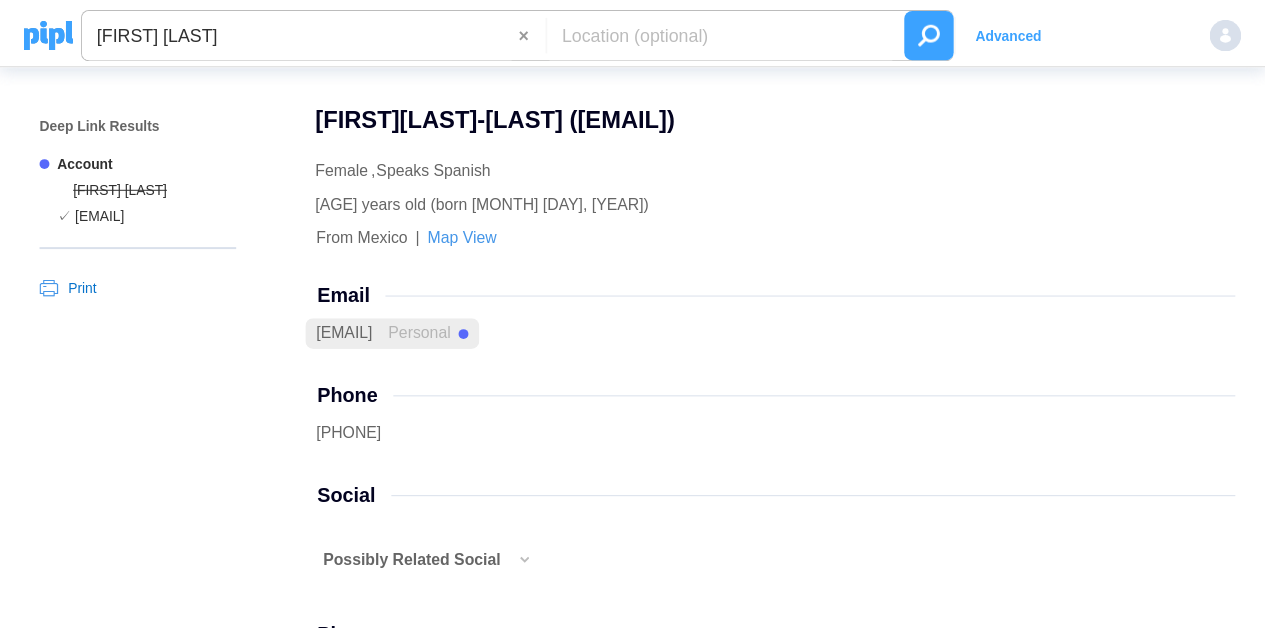 scroll, scrollTop: 0, scrollLeft: 0, axis: both 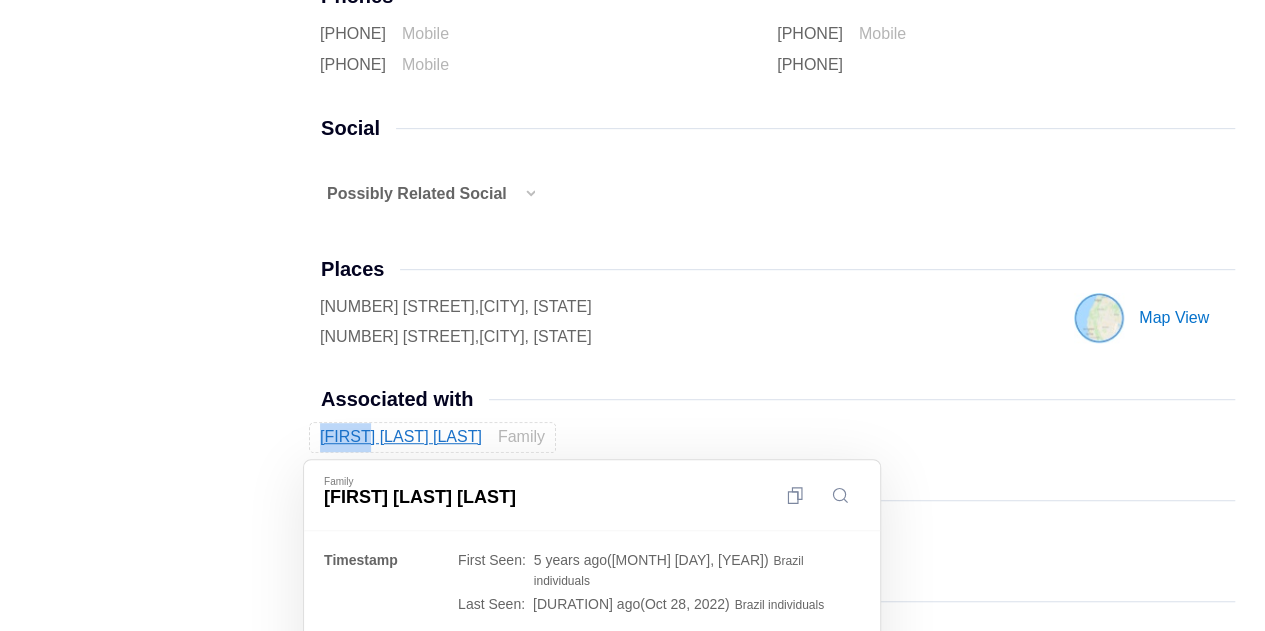 drag, startPoint x: 312, startPoint y: 438, endPoint x: 362, endPoint y: 438, distance: 50 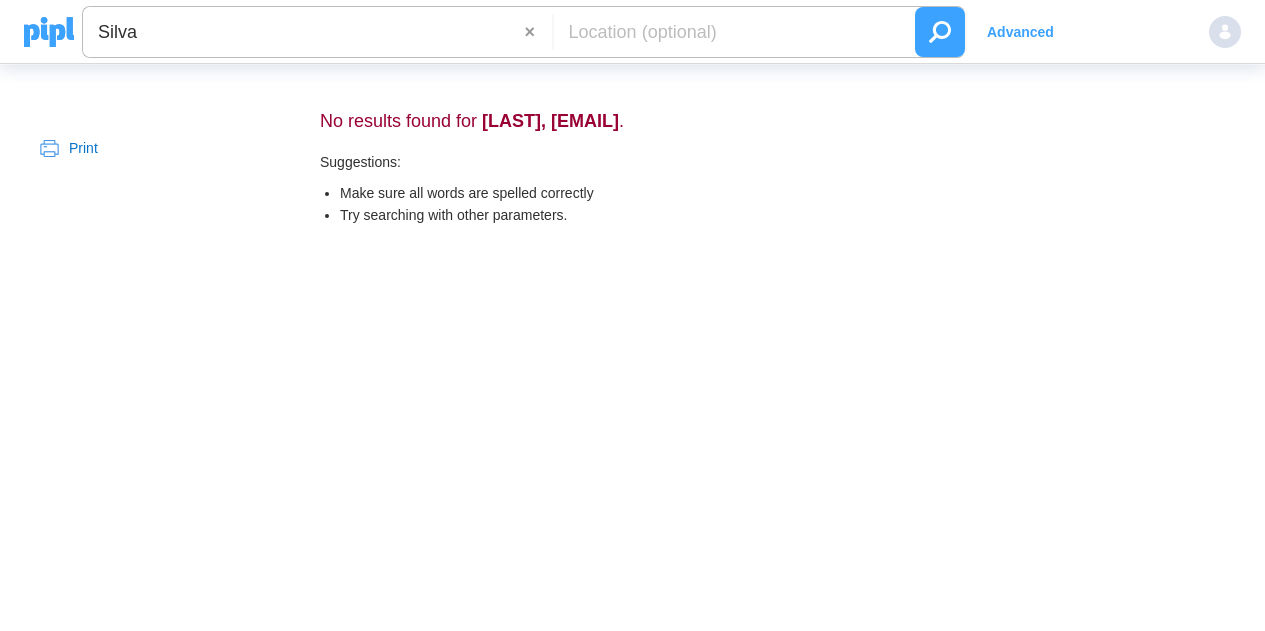 scroll, scrollTop: 0, scrollLeft: 0, axis: both 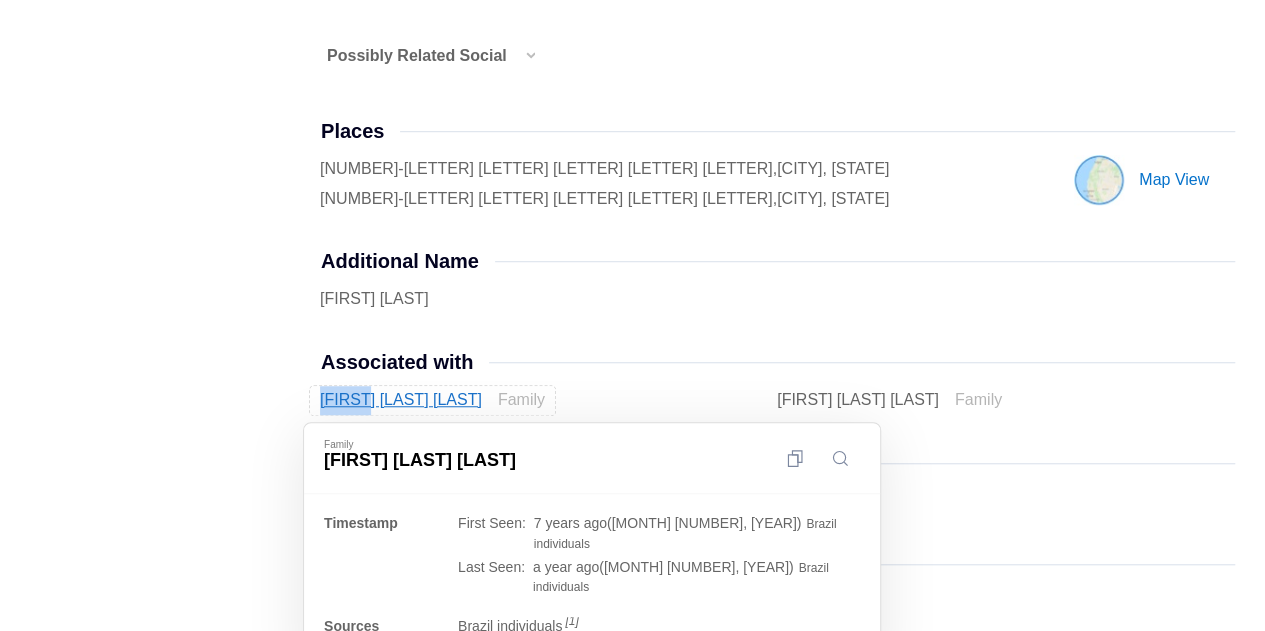 drag, startPoint x: 315, startPoint y: 390, endPoint x: 370, endPoint y: 393, distance: 55.081757 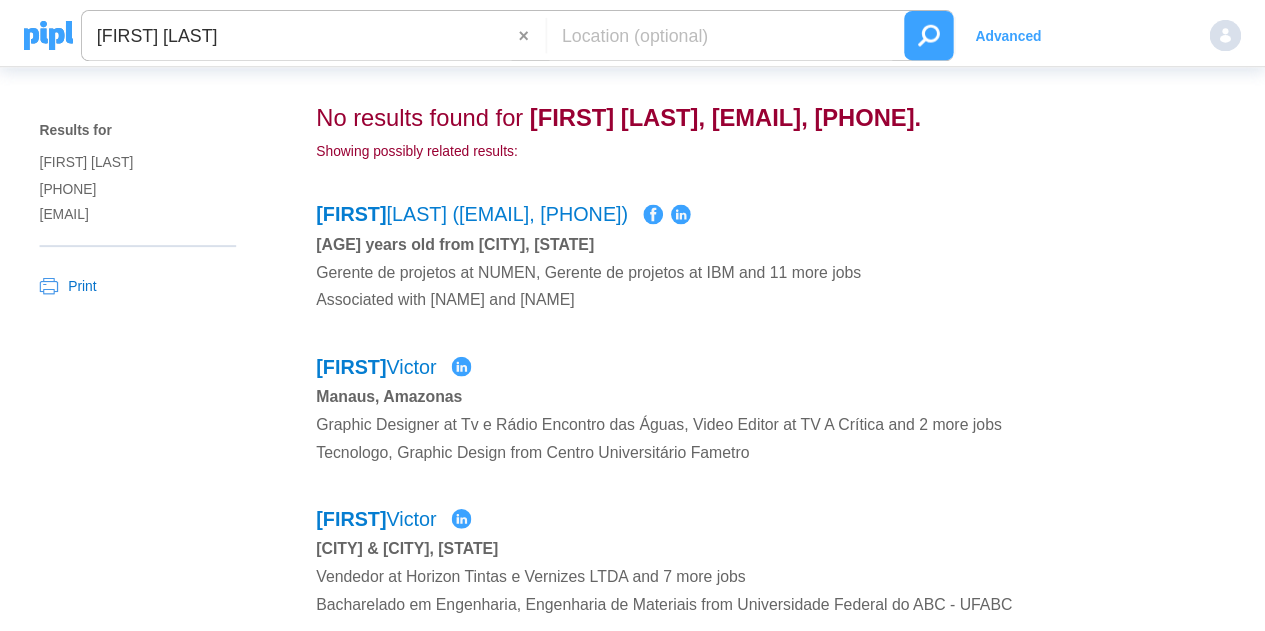 scroll, scrollTop: 0, scrollLeft: 0, axis: both 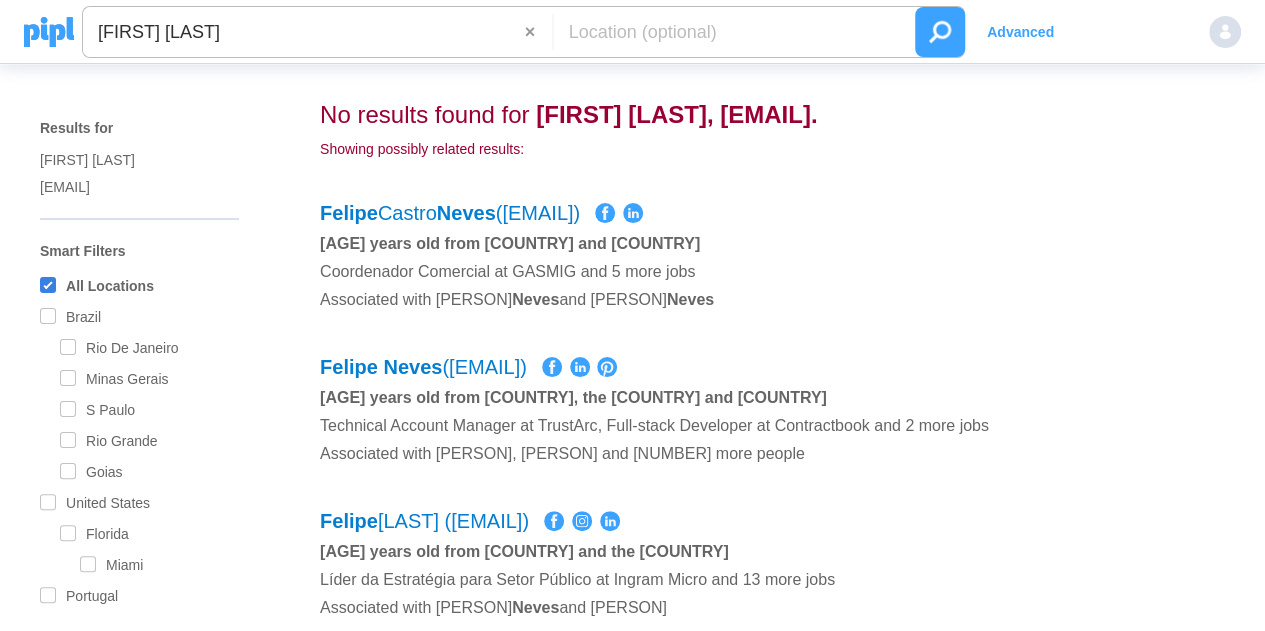 click on "[FIRST] [LAST]" at bounding box center (304, 32) 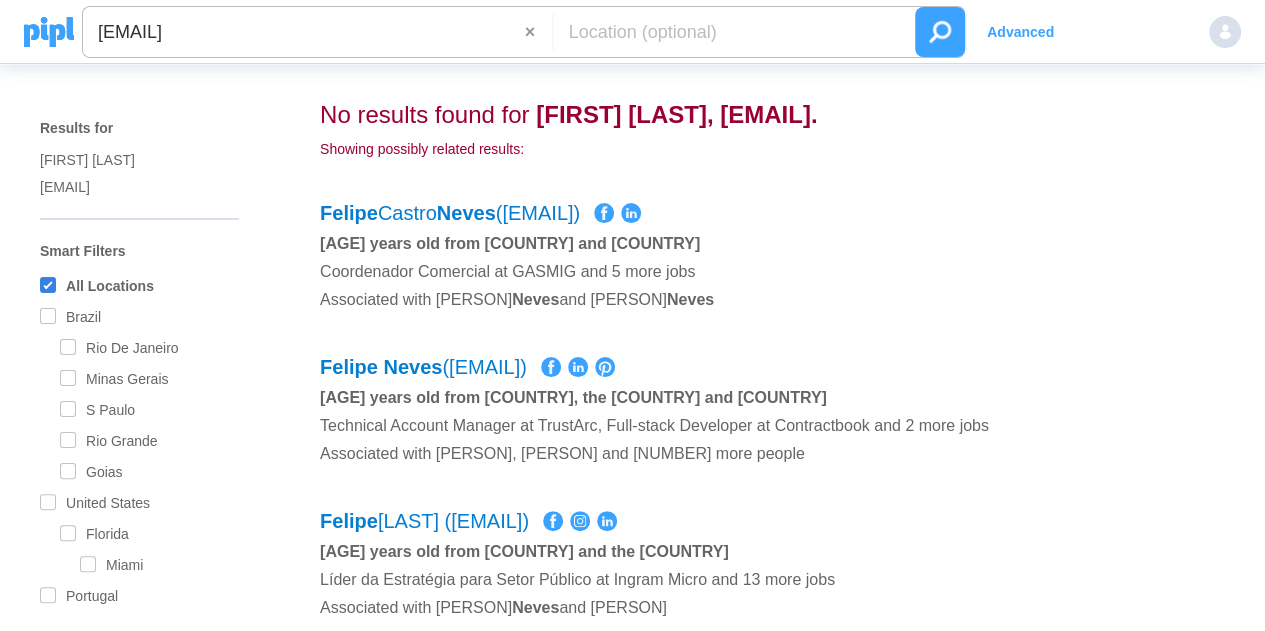 click at bounding box center (940, 32) 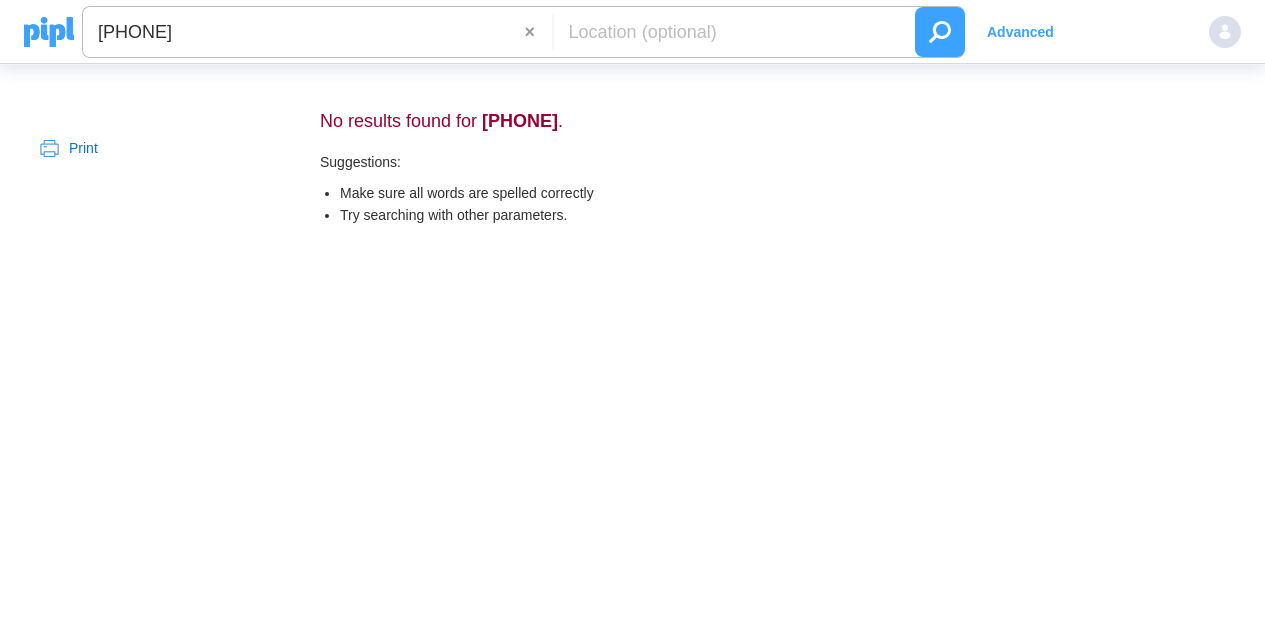 scroll, scrollTop: 0, scrollLeft: 0, axis: both 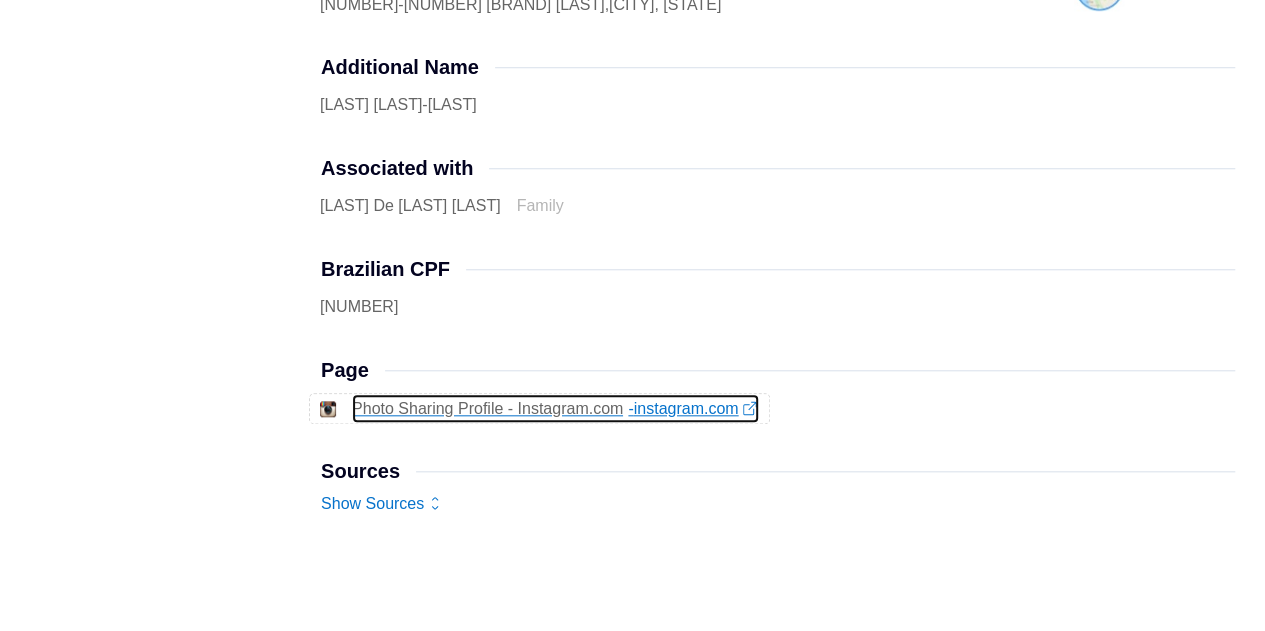 click on "-  instagram.com" at bounding box center (693, 408) 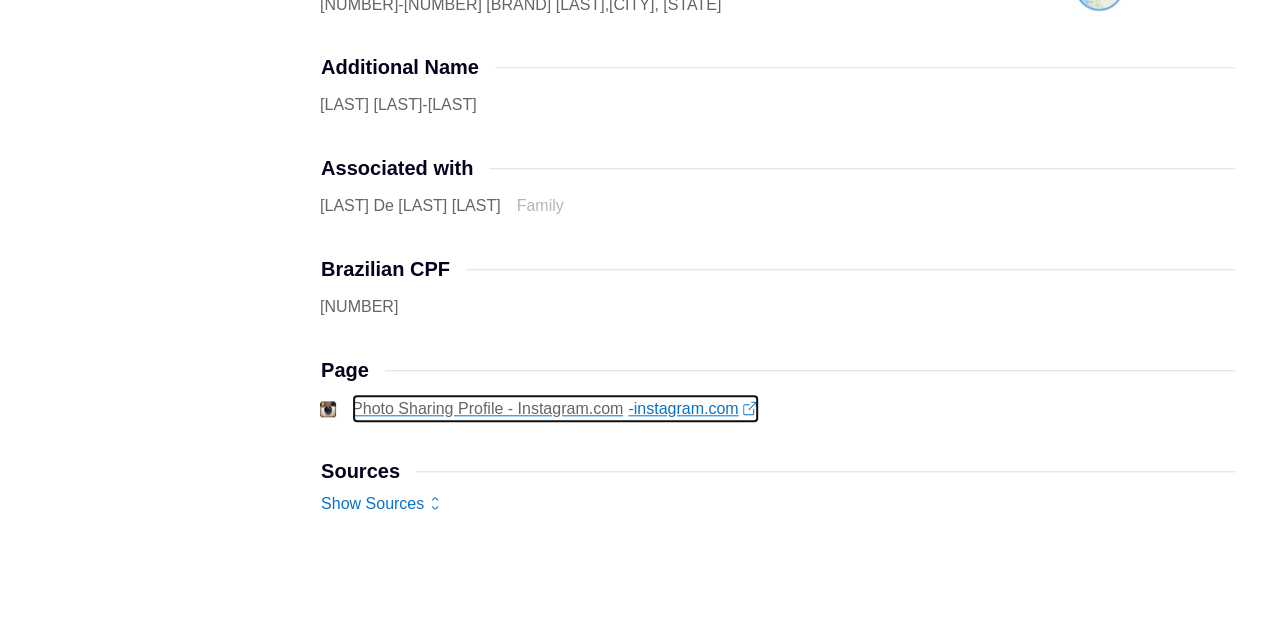 scroll, scrollTop: 400, scrollLeft: 0, axis: vertical 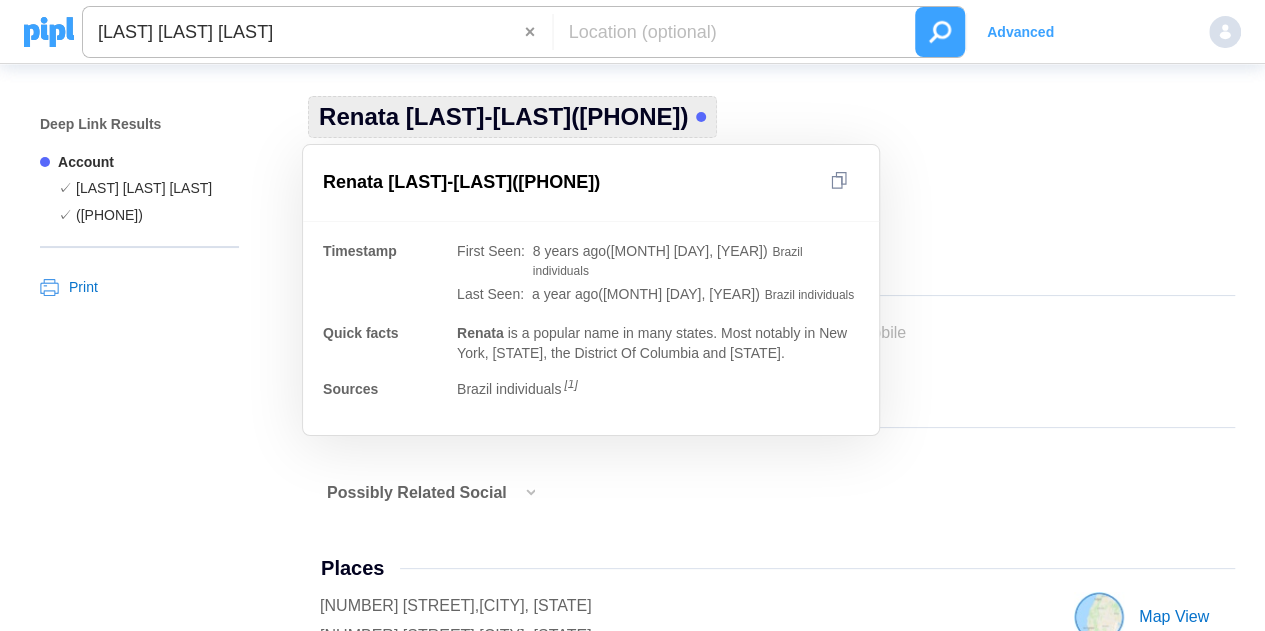 drag, startPoint x: 320, startPoint y: 113, endPoint x: 616, endPoint y: 113, distance: 296 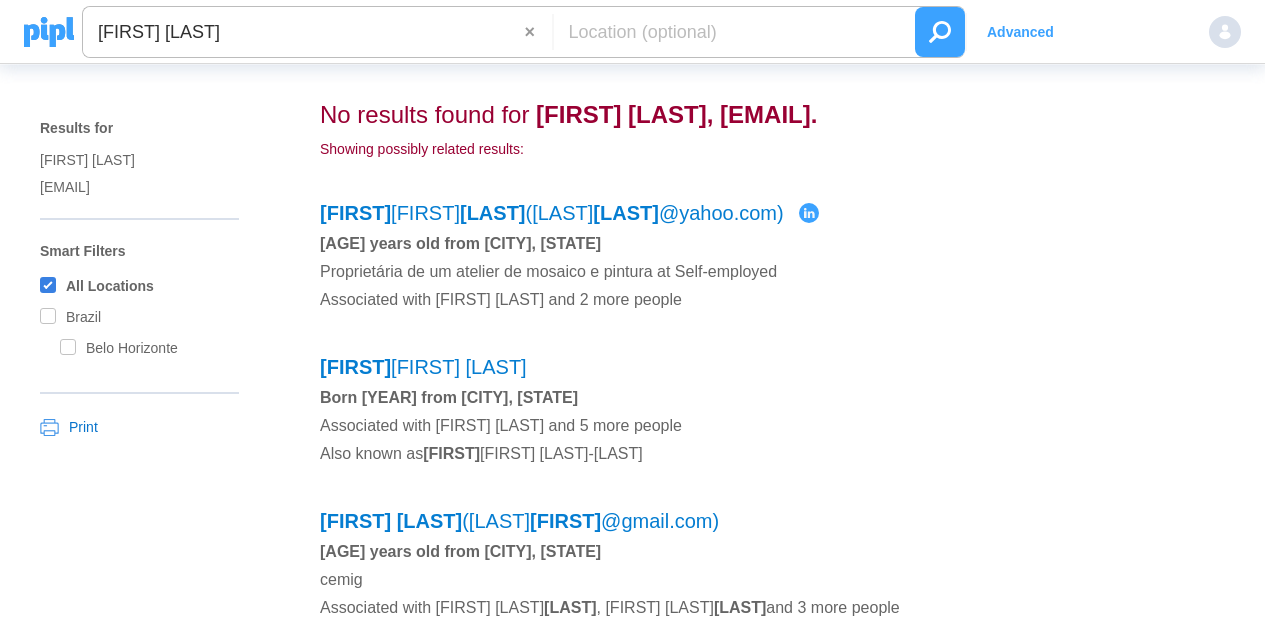 scroll, scrollTop: 0, scrollLeft: 0, axis: both 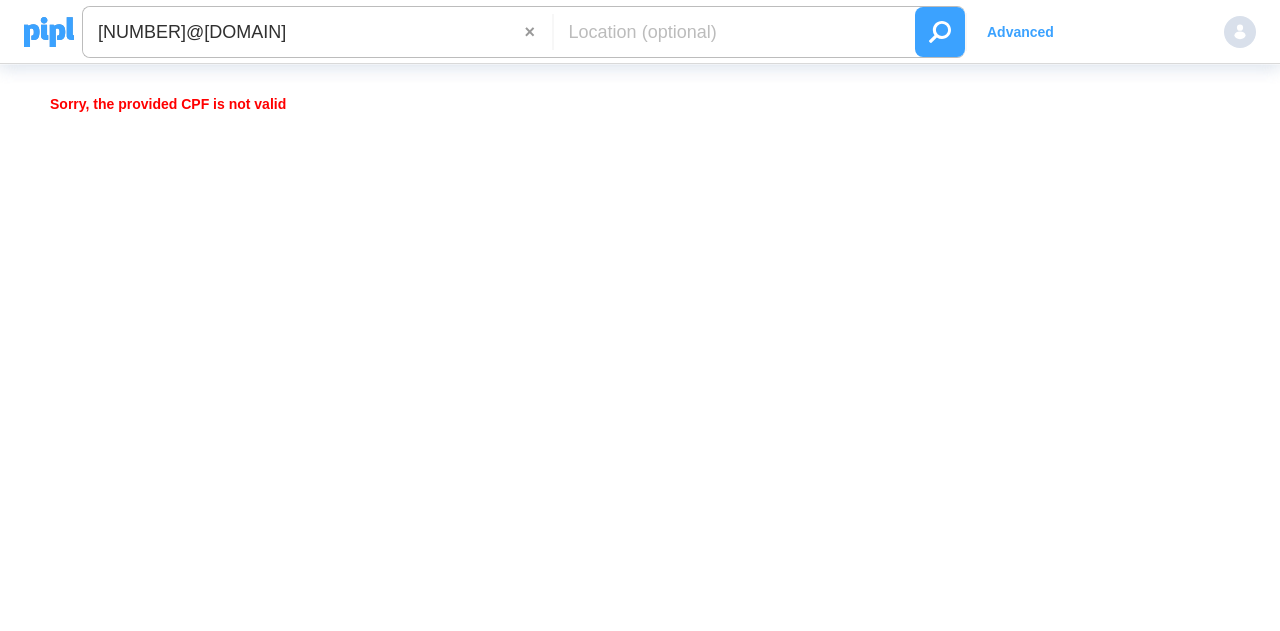 click on "572.301.618-00@cpf" at bounding box center (304, 32) 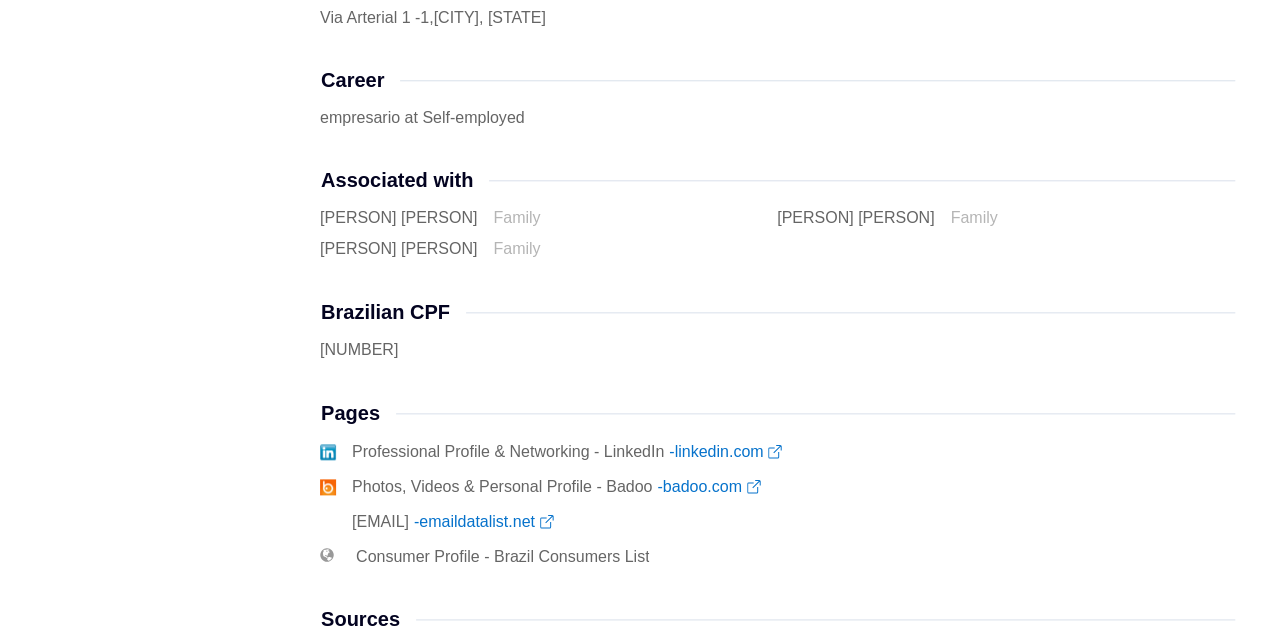 scroll, scrollTop: 700, scrollLeft: 0, axis: vertical 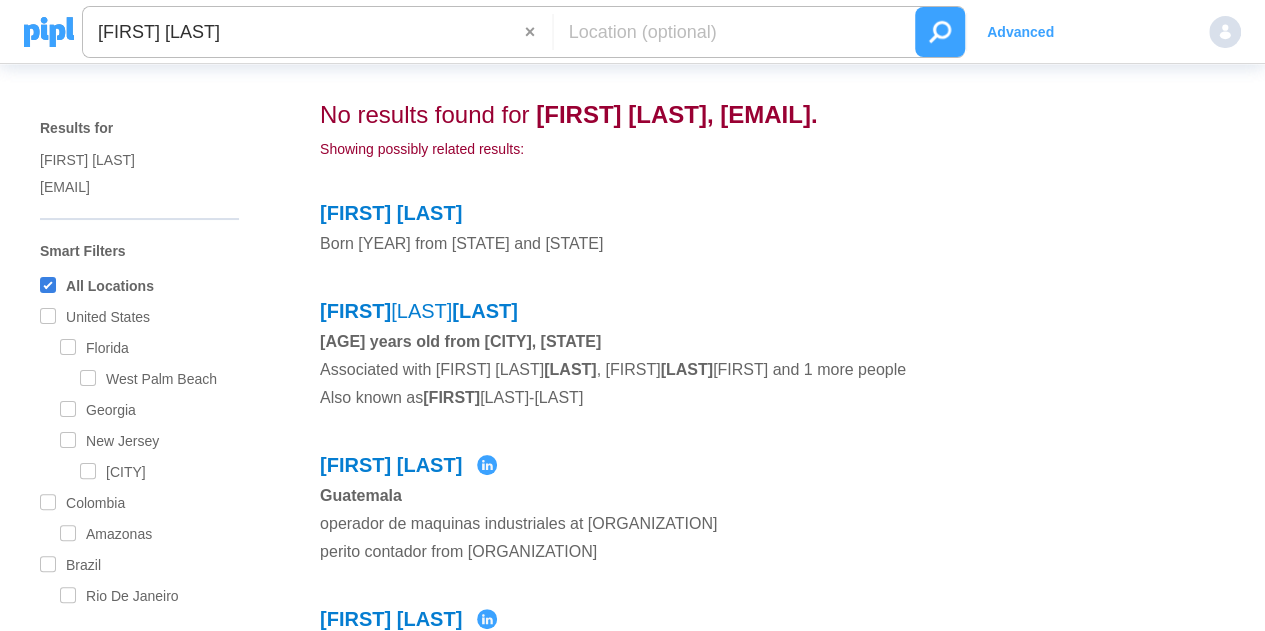 click on "[FIRST] [LAST]" at bounding box center [304, 32] 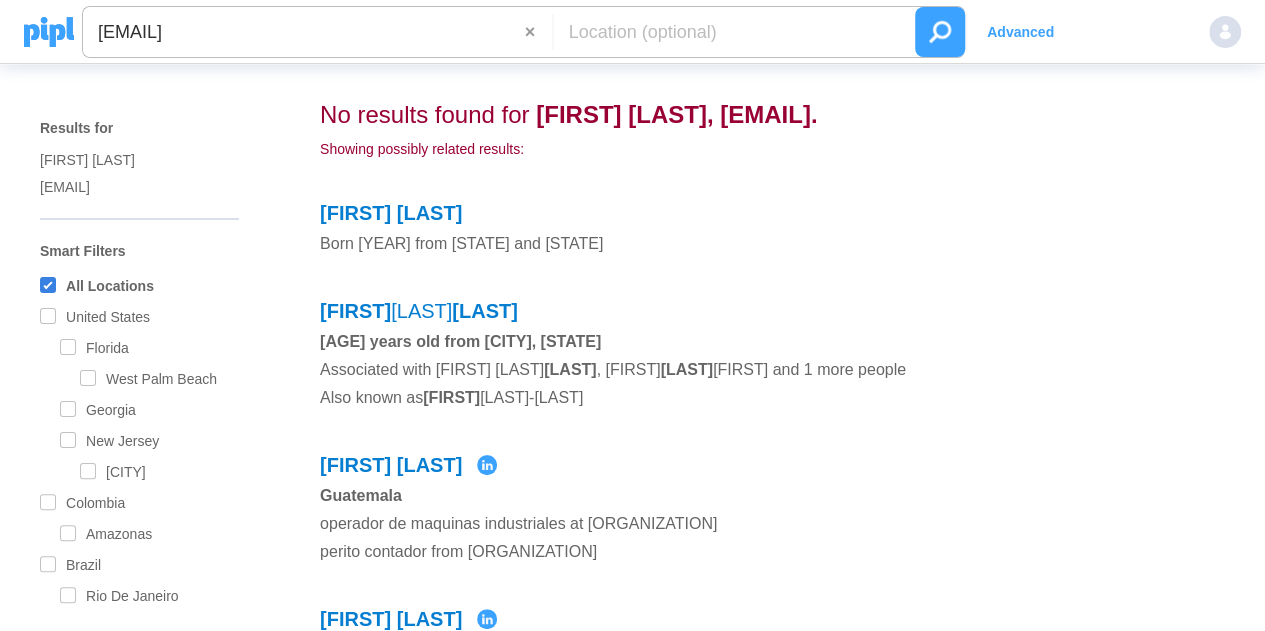 click at bounding box center [940, 32] 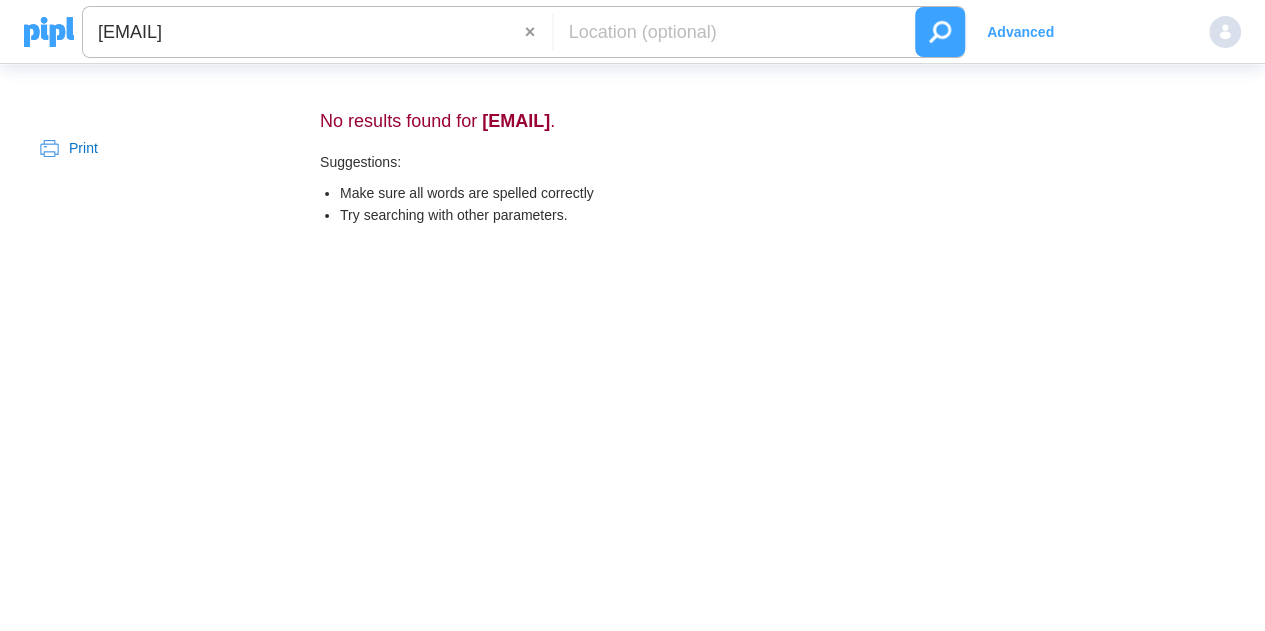 click on "[EMAIL] × Advanced" at bounding box center (632, 32) 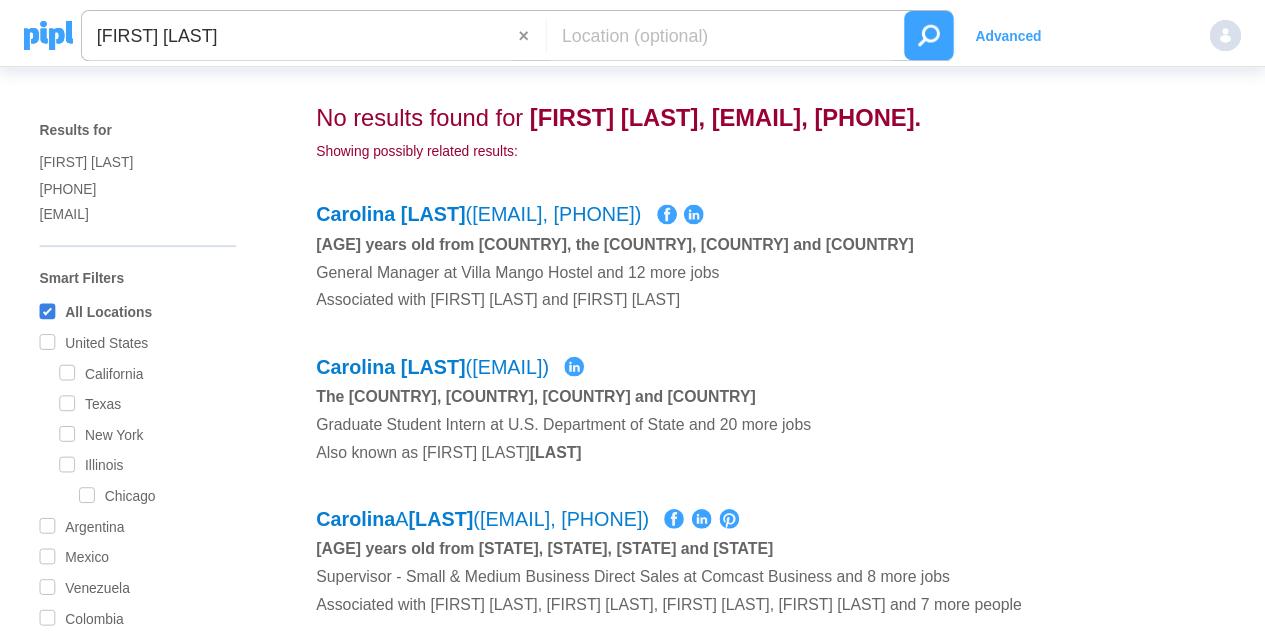 scroll, scrollTop: 0, scrollLeft: 0, axis: both 